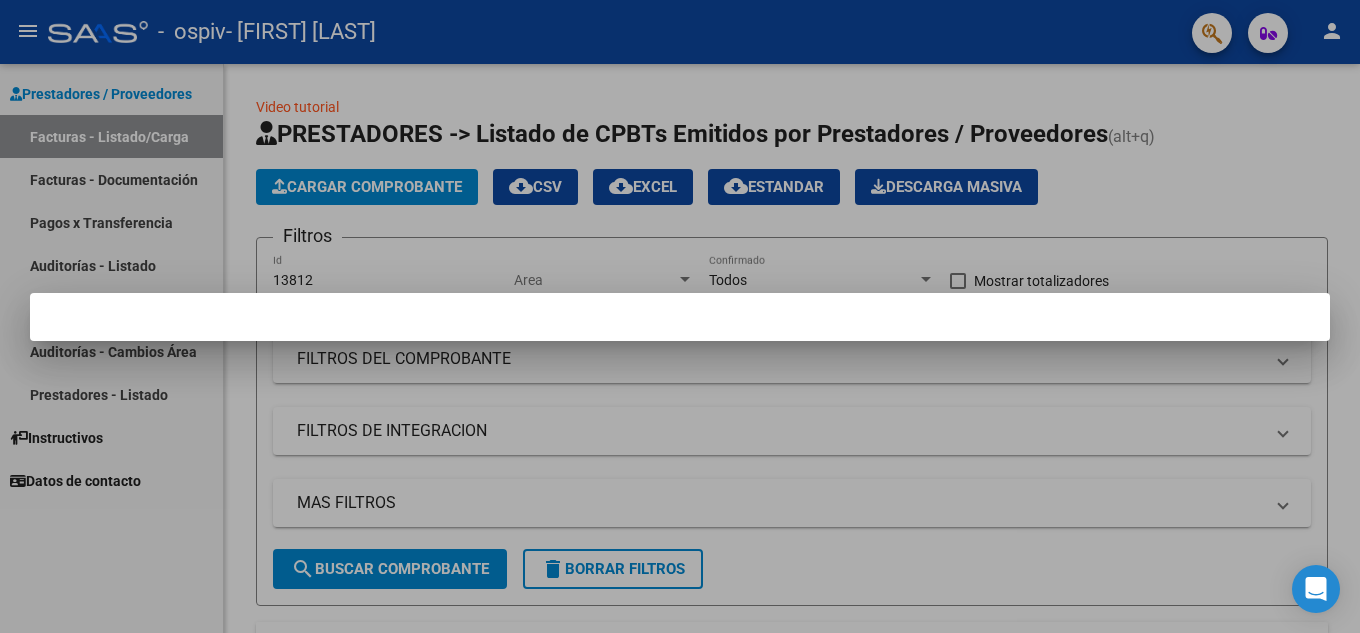 scroll, scrollTop: 0, scrollLeft: 0, axis: both 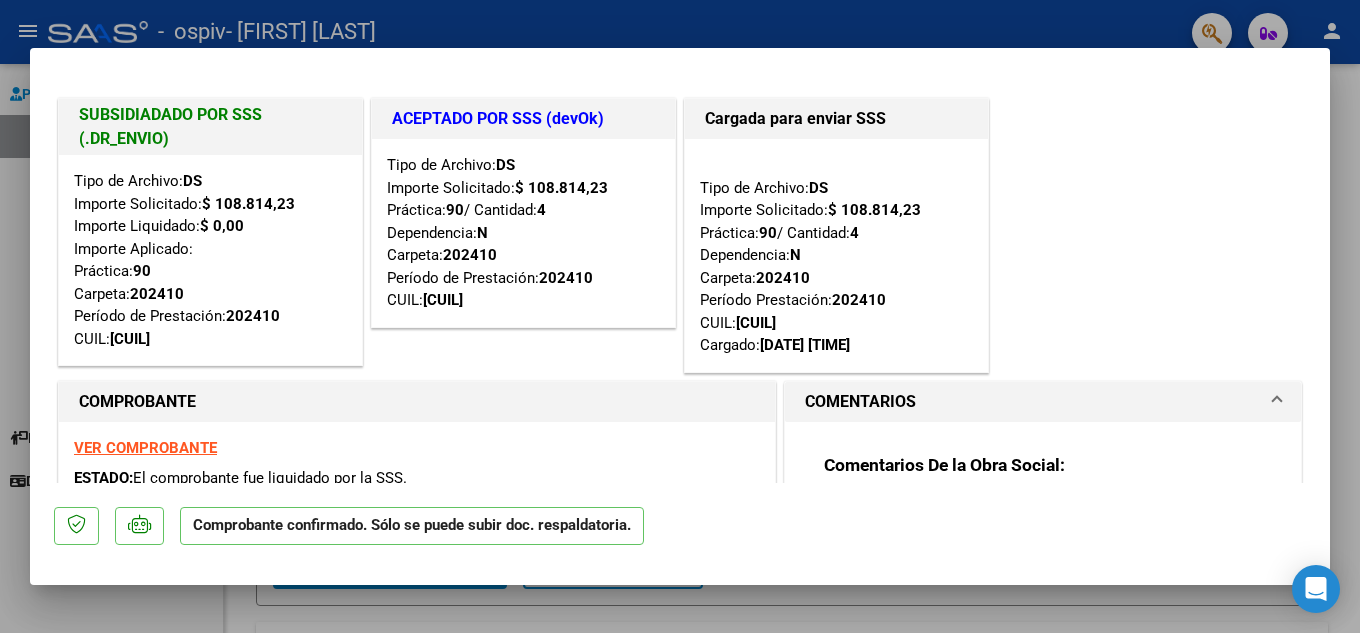 click at bounding box center (680, 316) 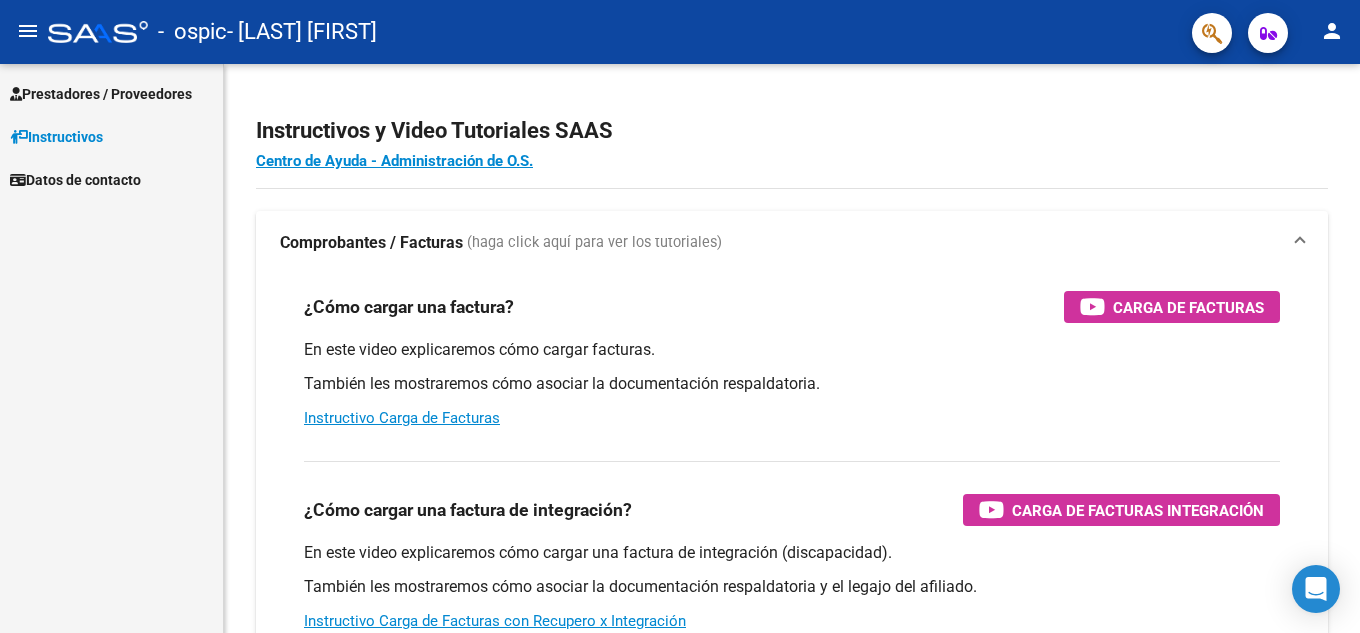 scroll, scrollTop: 0, scrollLeft: 0, axis: both 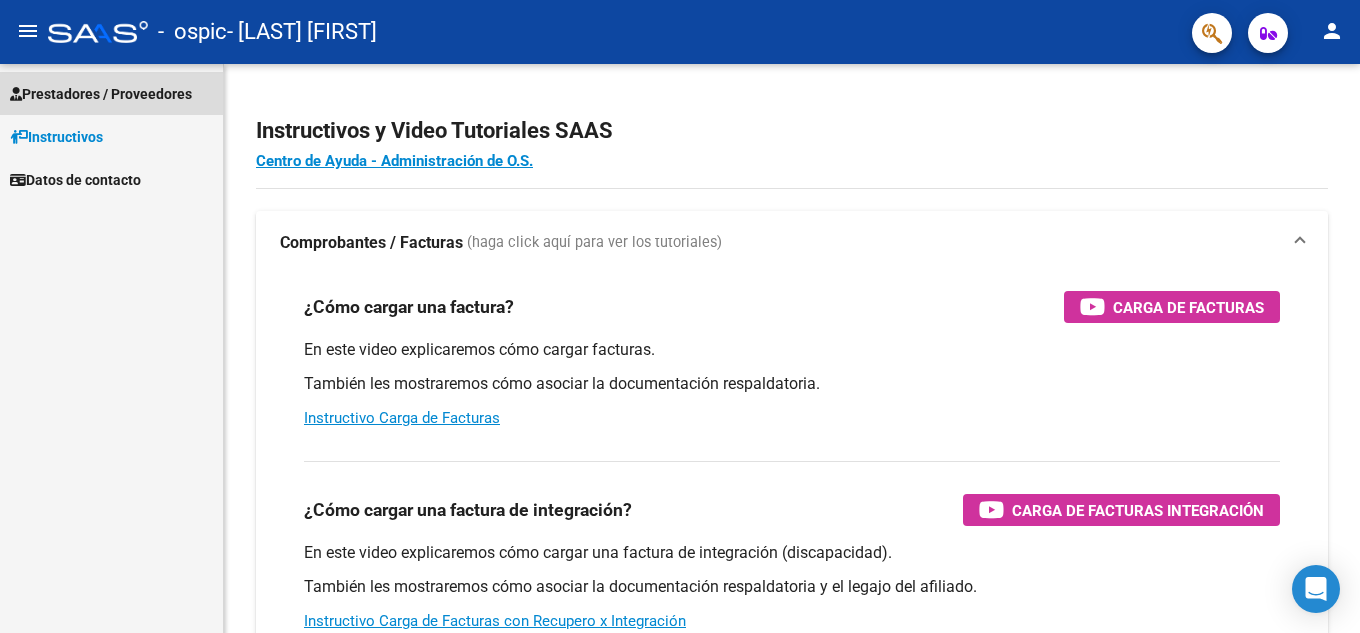click on "Prestadores / Proveedores" at bounding box center (101, 94) 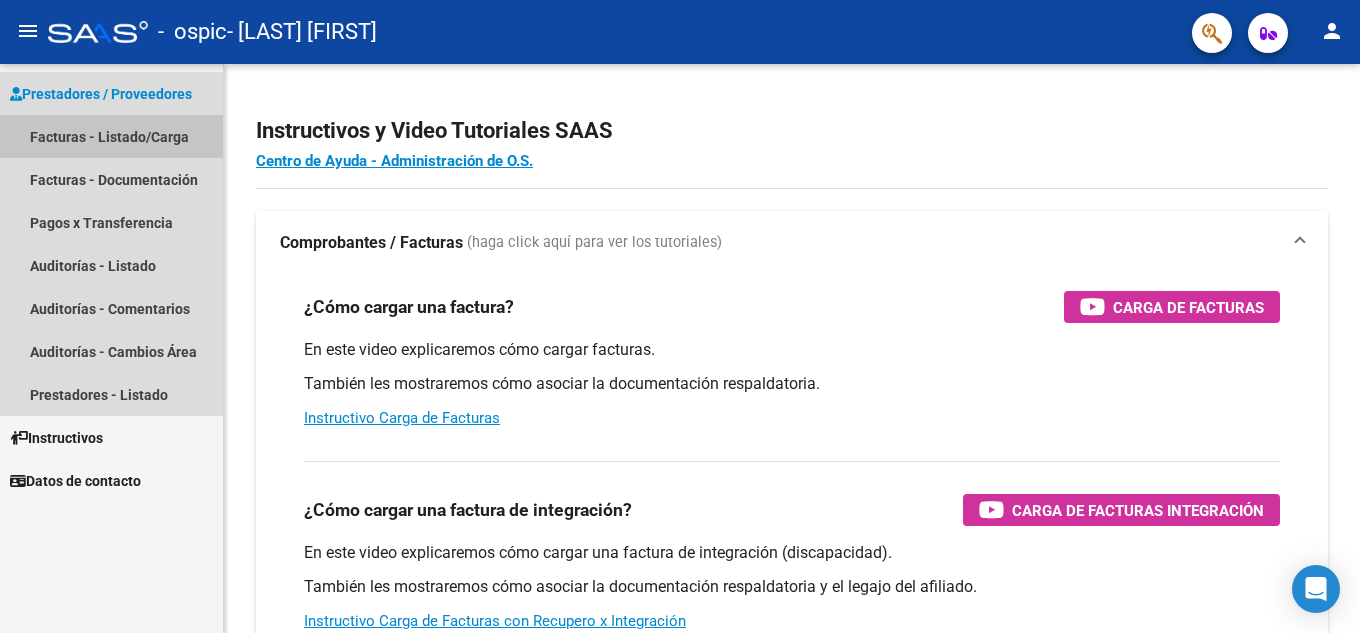 click on "Facturas - Listado/Carga" at bounding box center [111, 136] 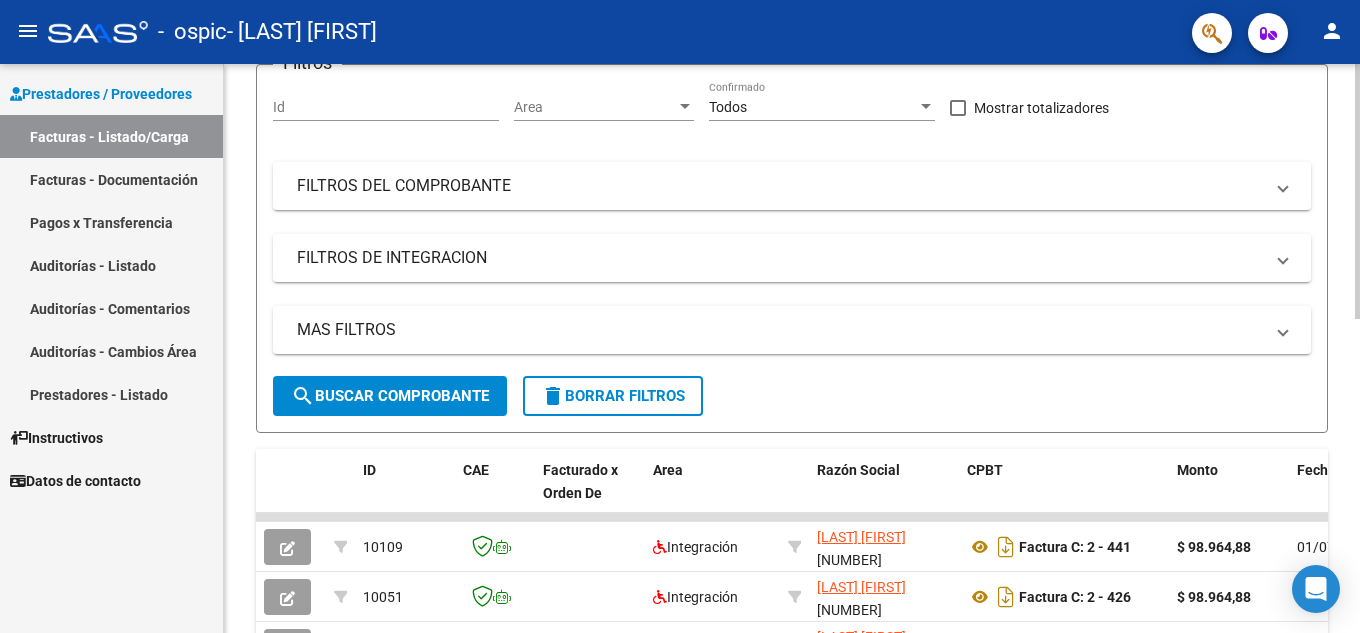 scroll, scrollTop: 0, scrollLeft: 0, axis: both 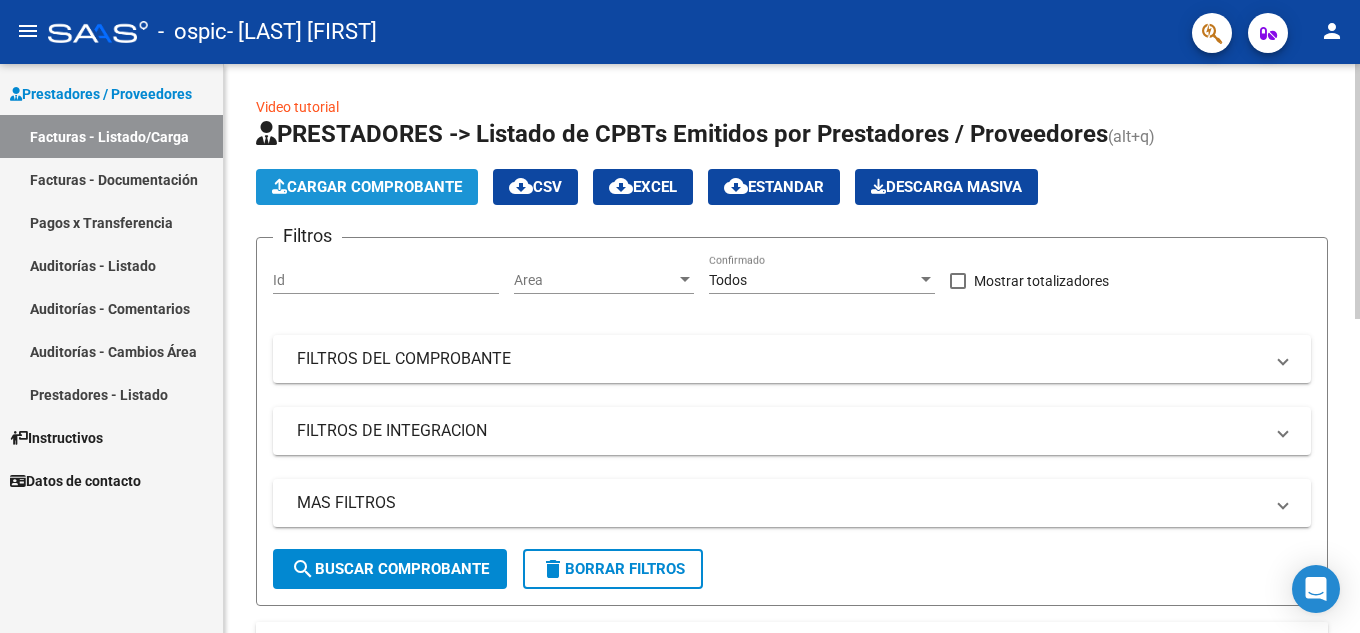click on "Cargar Comprobante" 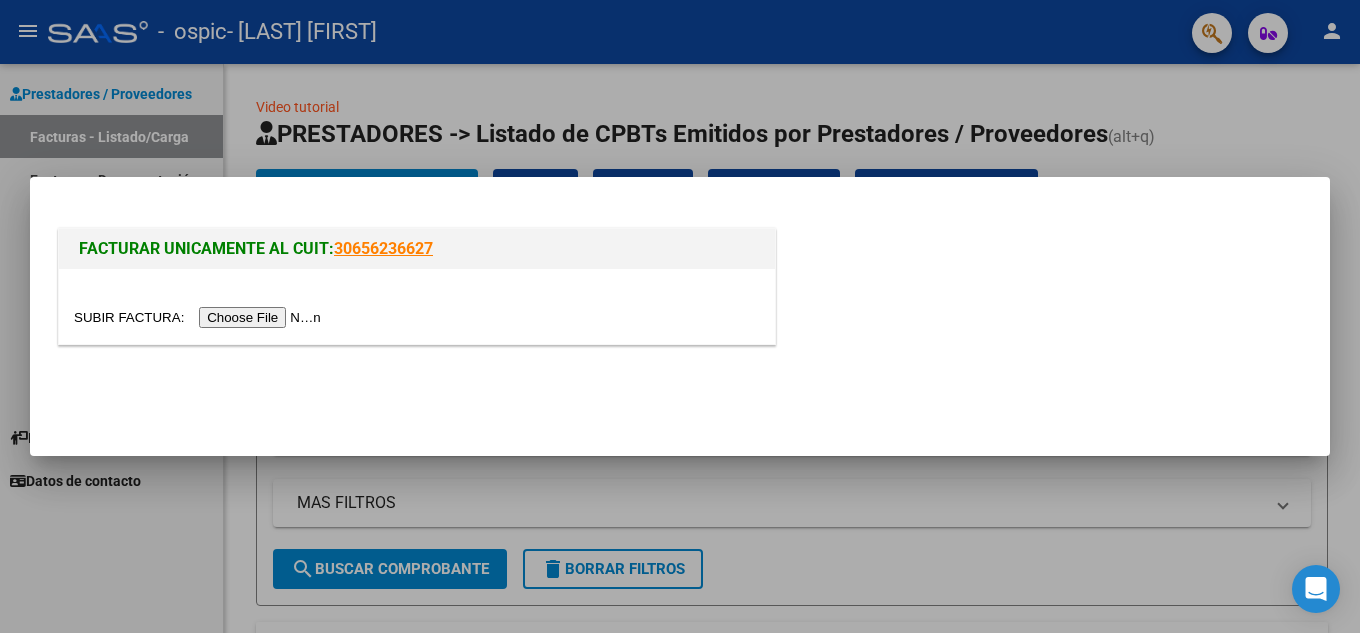 click at bounding box center [200, 317] 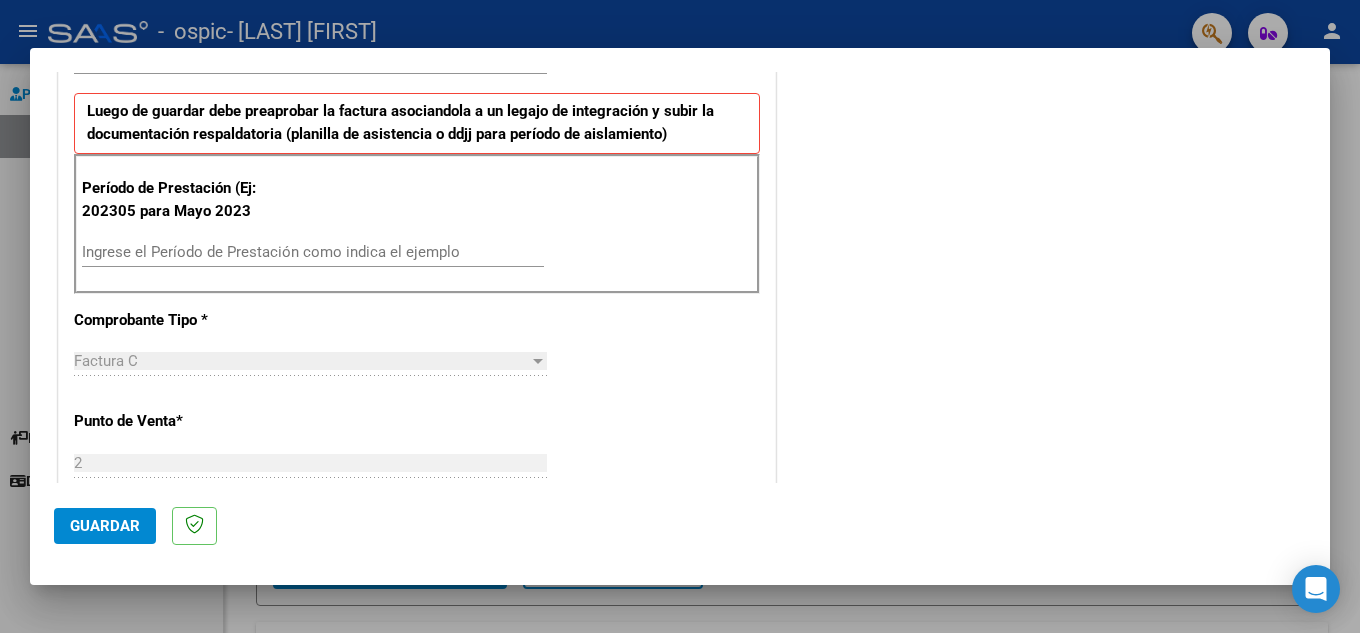 scroll, scrollTop: 500, scrollLeft: 0, axis: vertical 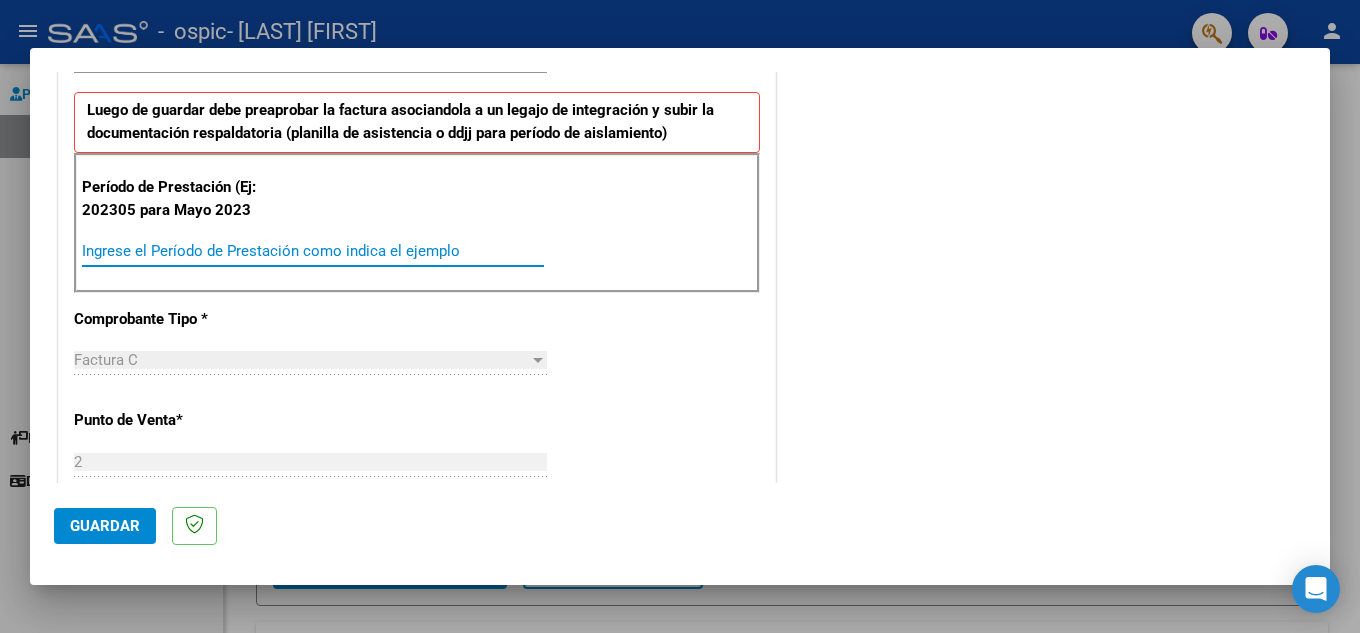 click on "Ingrese el Período de Prestación como indica el ejemplo" at bounding box center (313, 251) 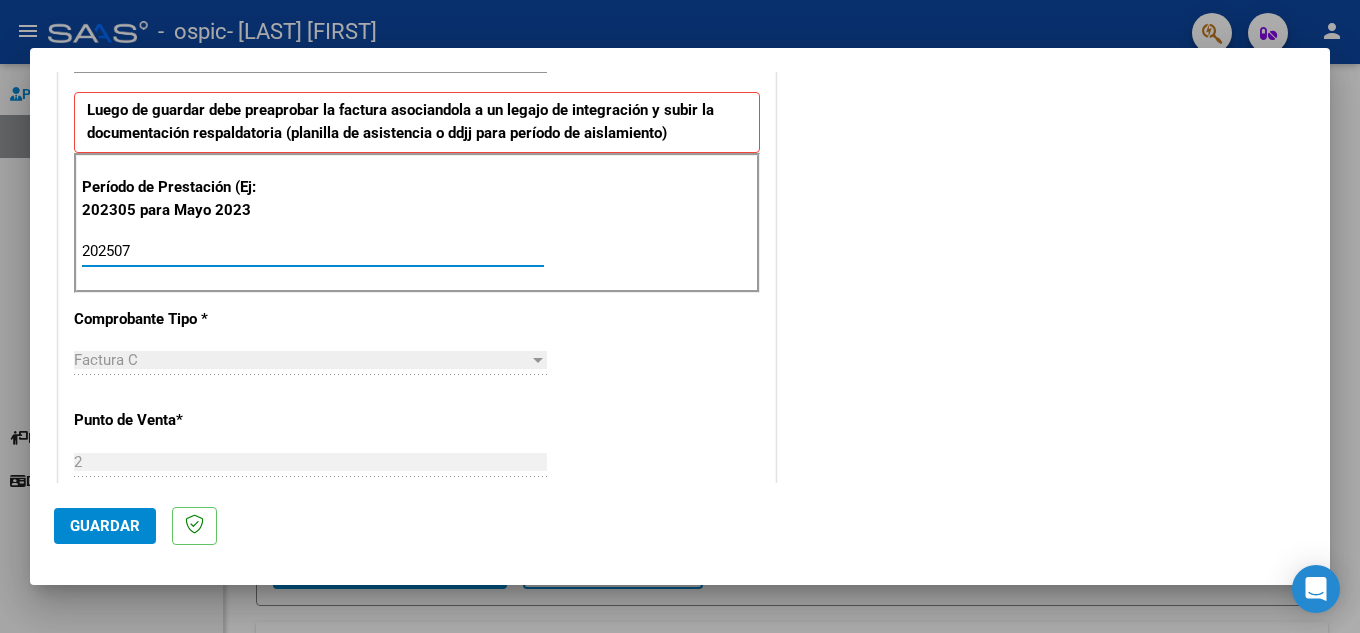type on "202507" 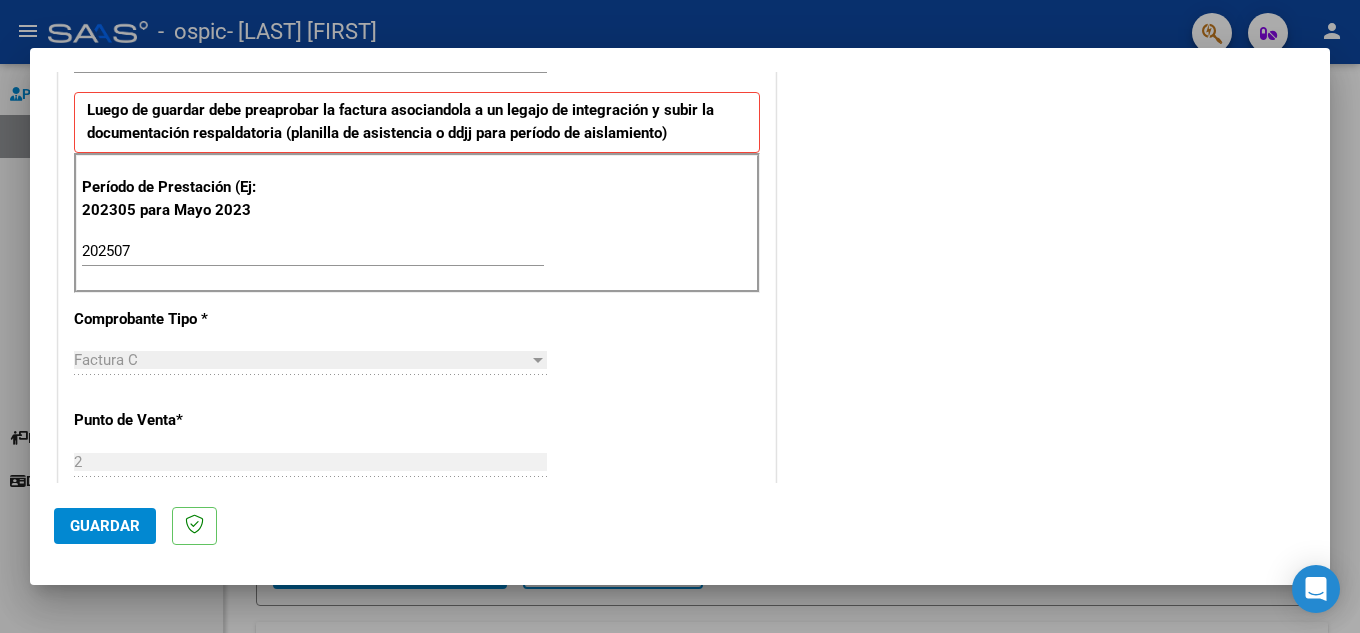 click on "Factura C Seleccionar Tipo" at bounding box center (310, 360) 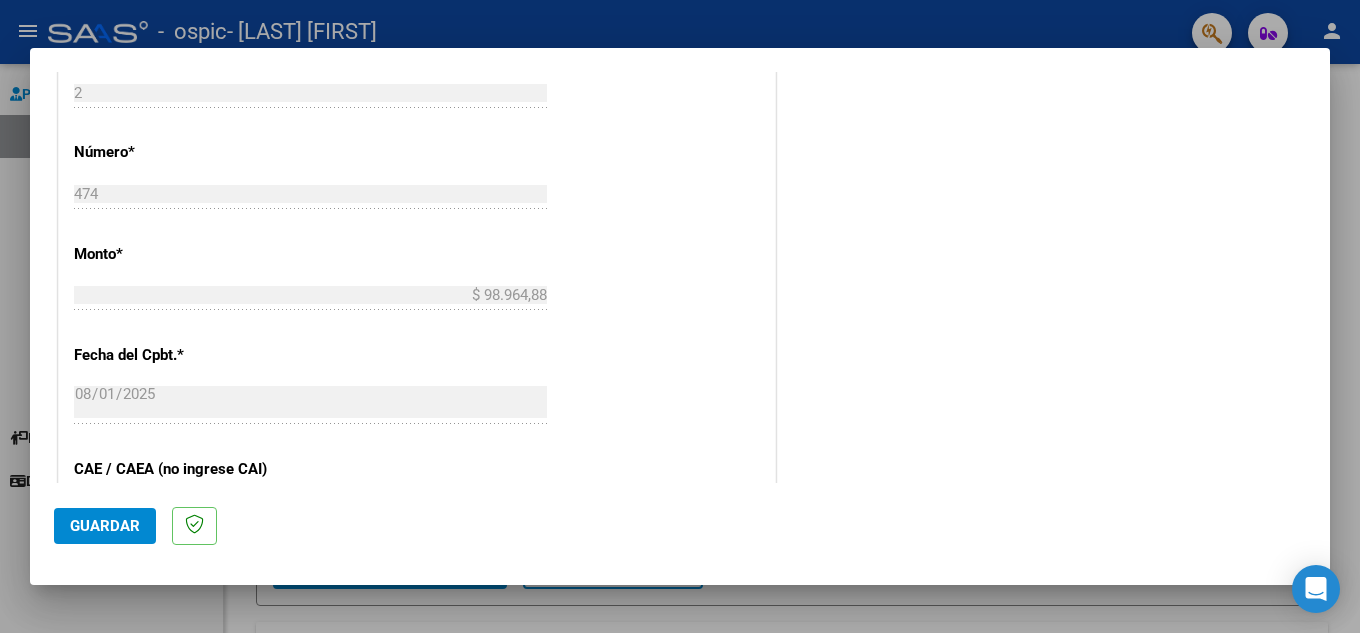 scroll, scrollTop: 900, scrollLeft: 0, axis: vertical 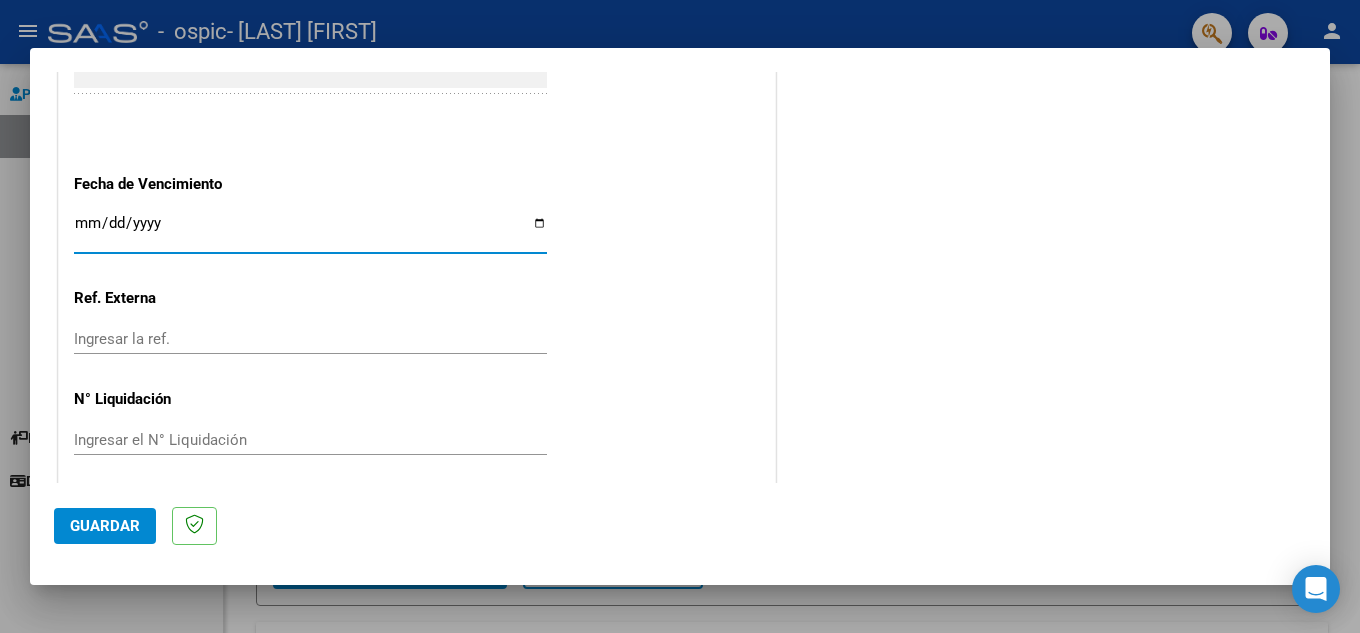click on "Ingresar la fecha" at bounding box center (310, 231) 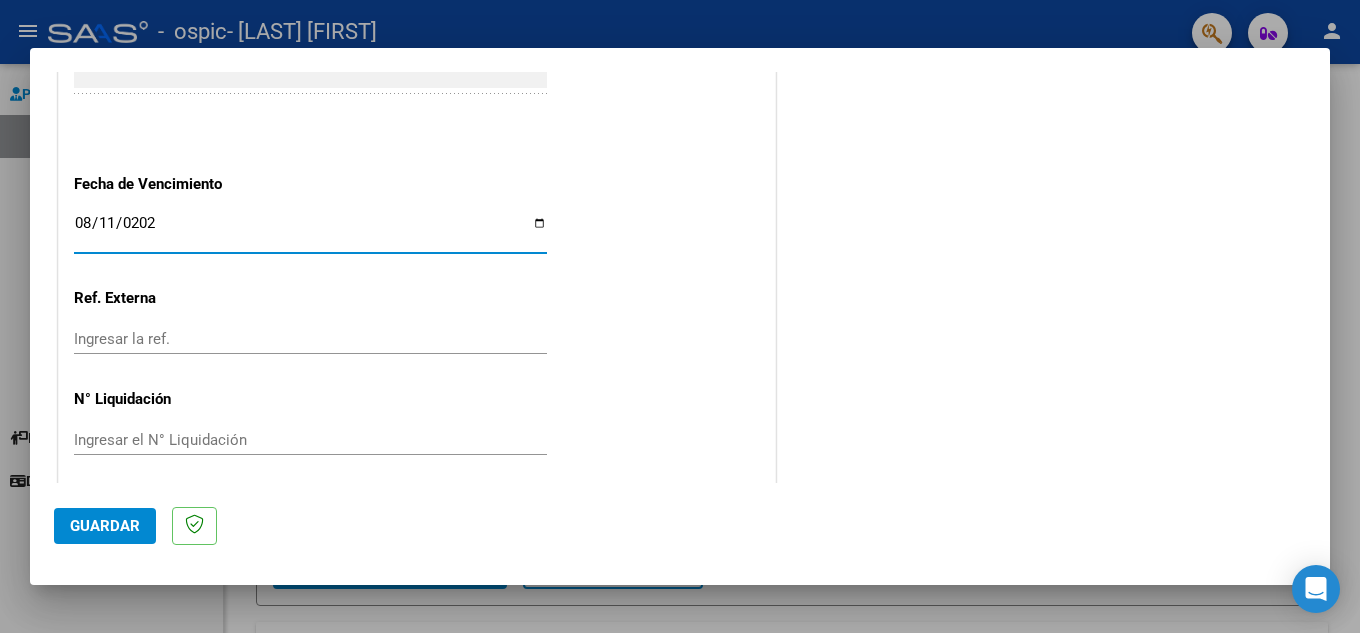 type on "2025-08-11" 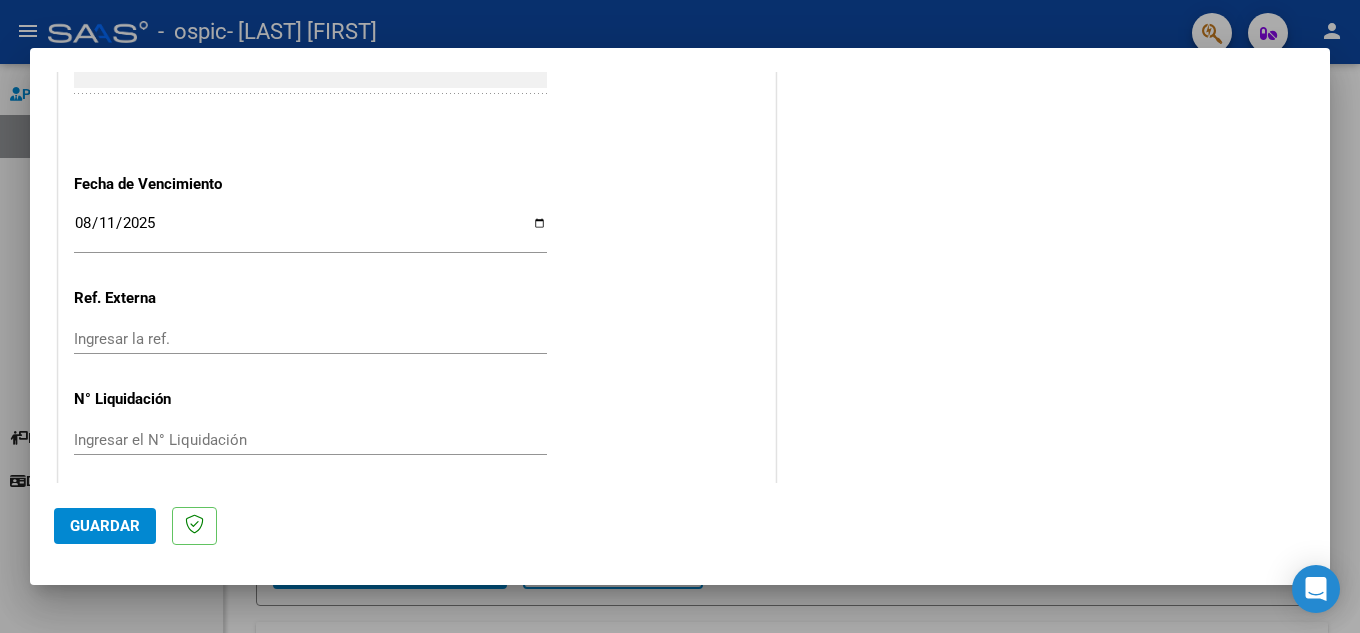 click on "Ingresar la ref." 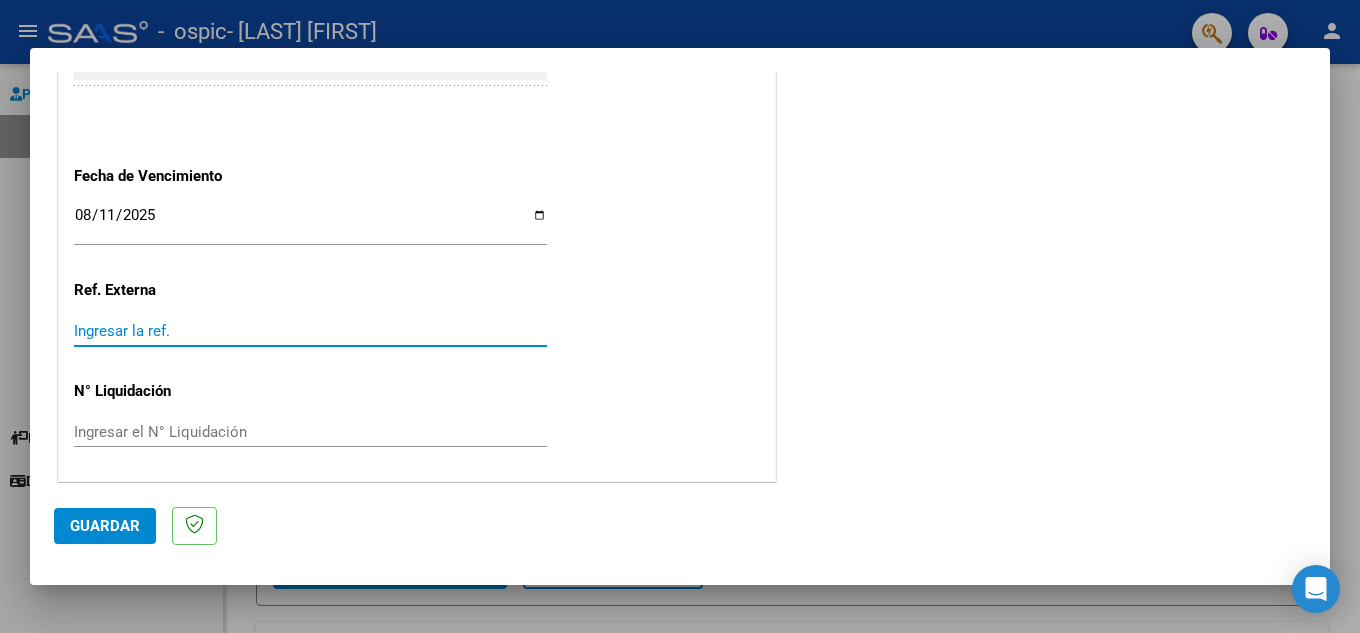 scroll, scrollTop: 1311, scrollLeft: 0, axis: vertical 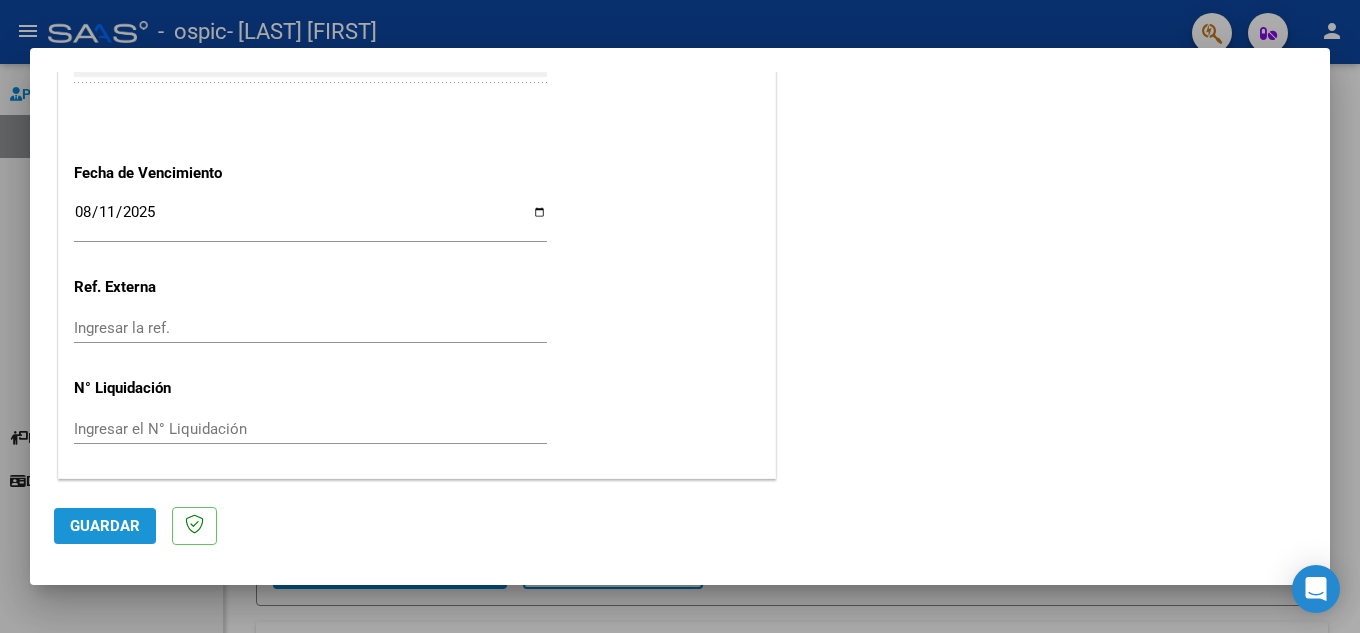 click on "Guardar" 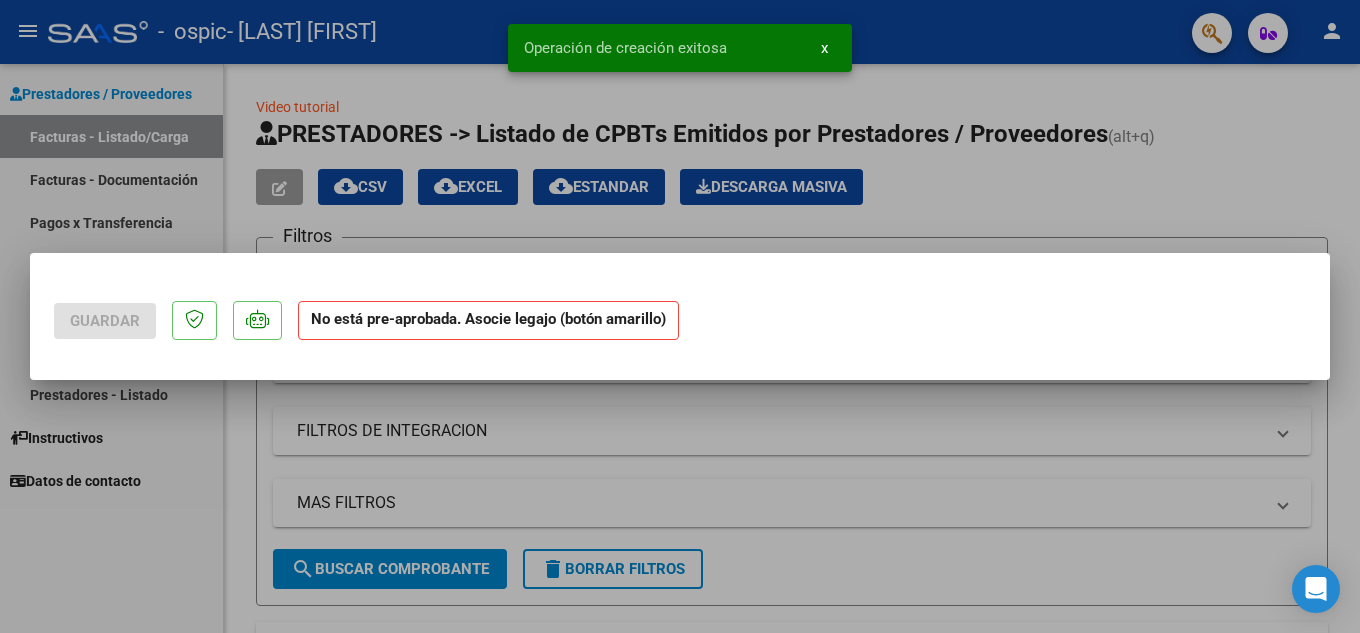 scroll, scrollTop: 0, scrollLeft: 0, axis: both 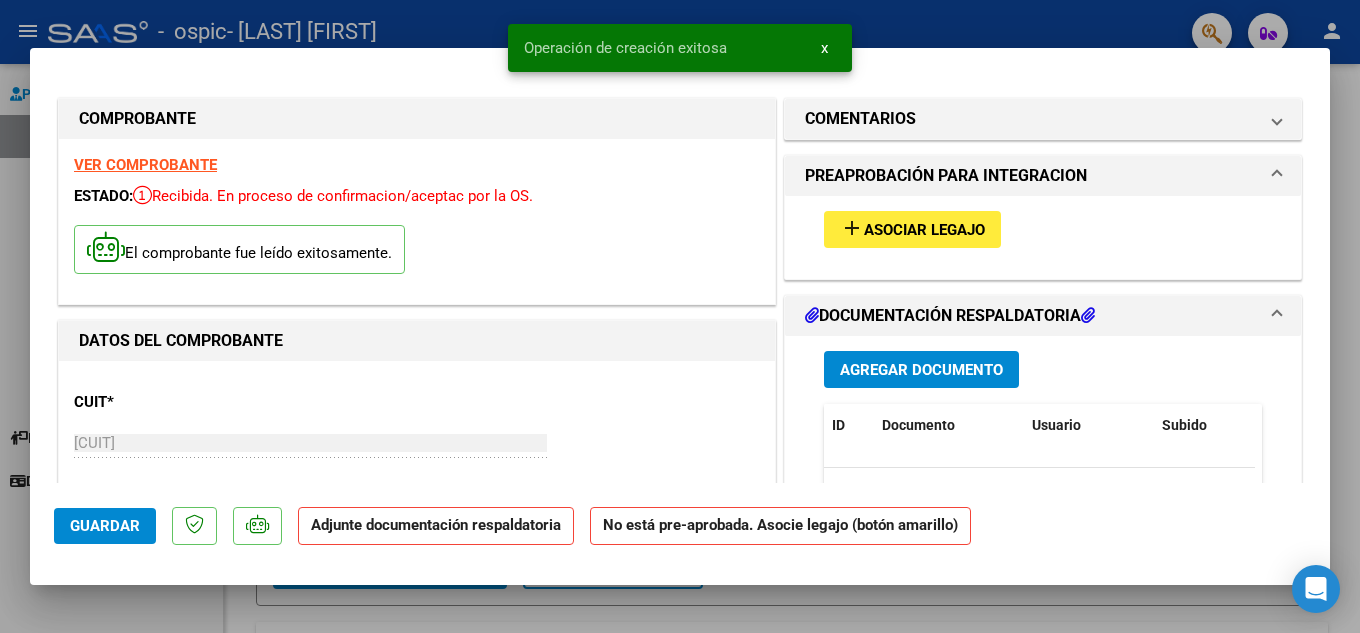 click on "Asociar Legajo" at bounding box center (924, 230) 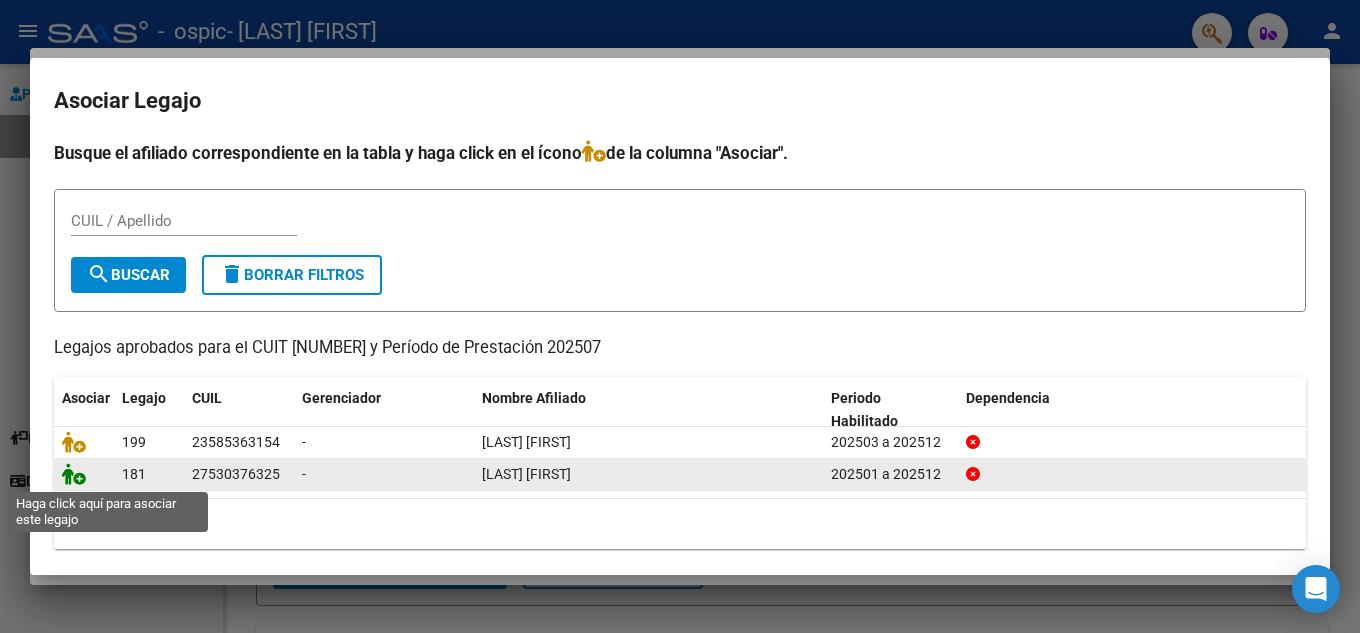 click 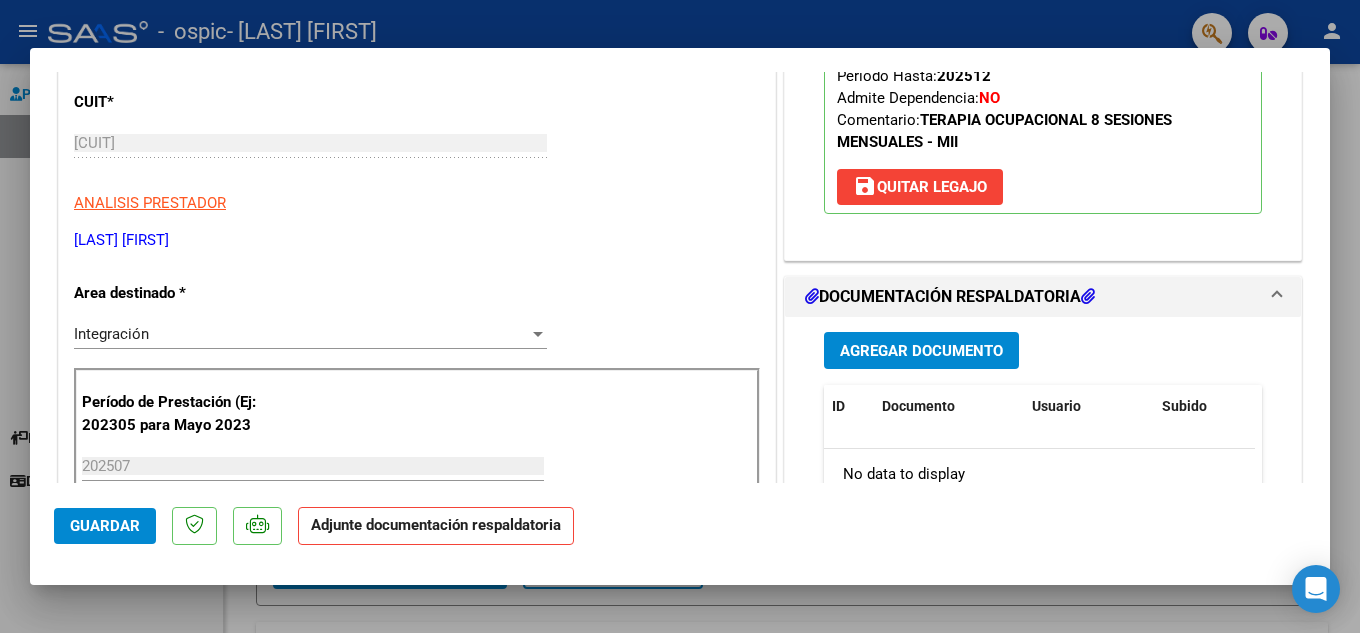 scroll, scrollTop: 500, scrollLeft: 0, axis: vertical 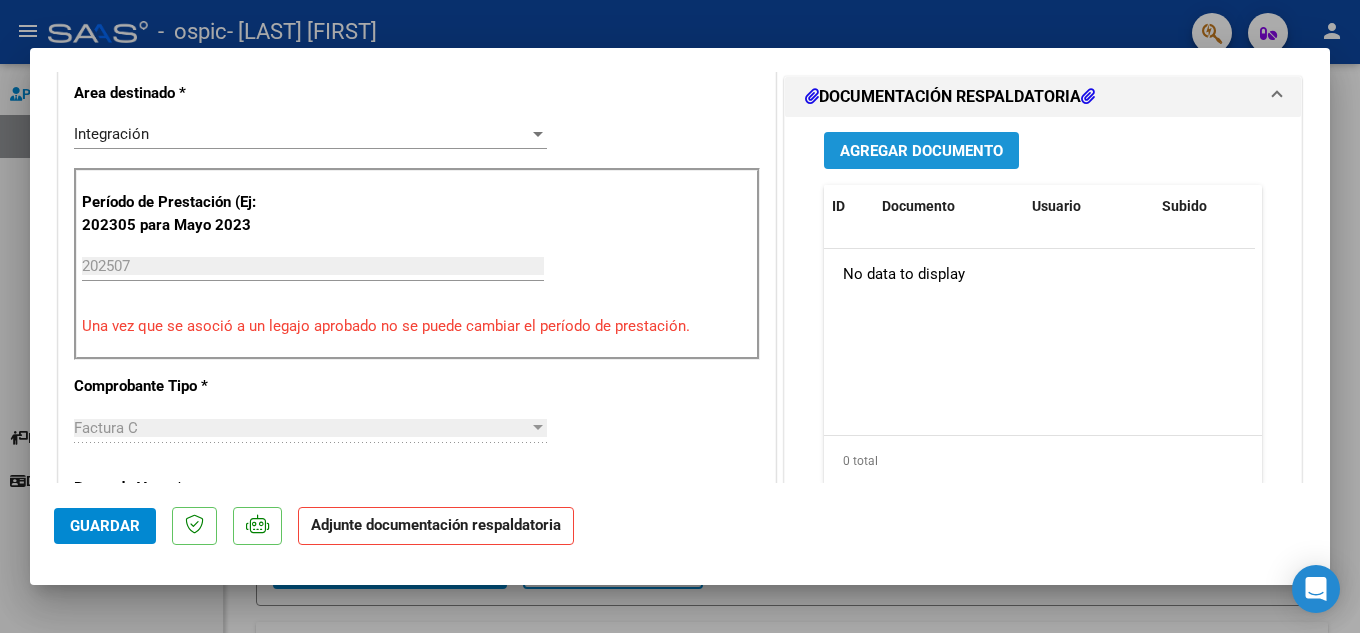 click on "Agregar Documento" at bounding box center [921, 151] 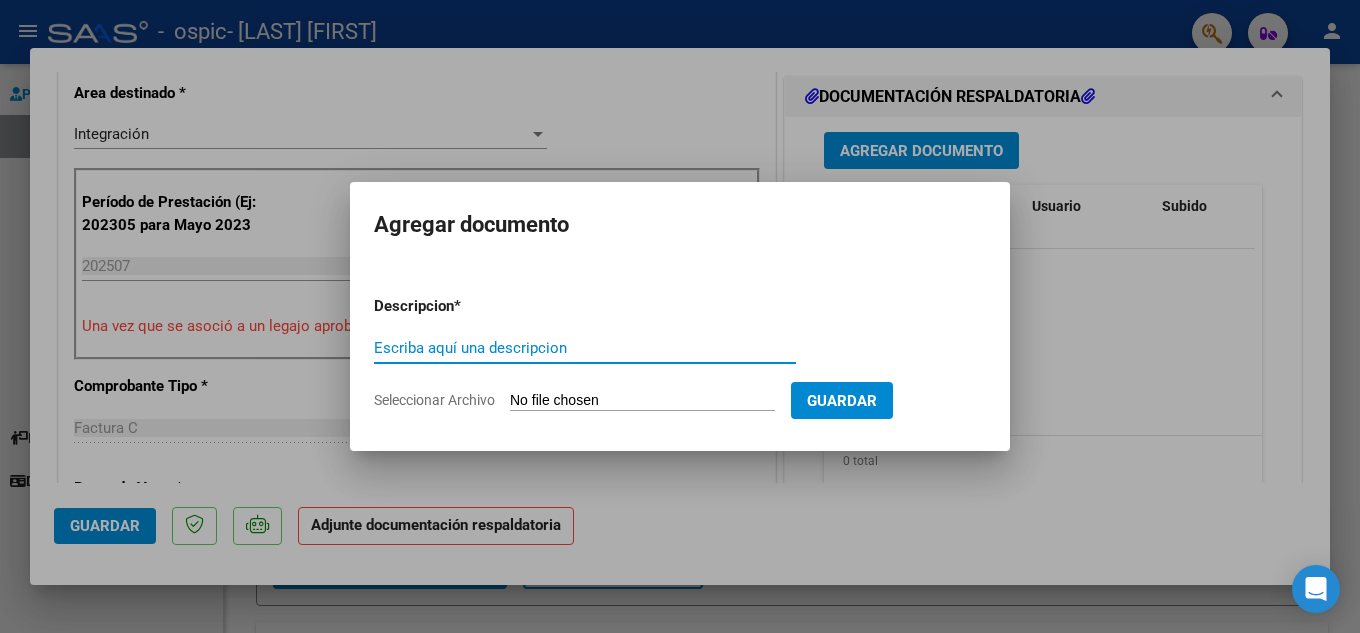 drag, startPoint x: 497, startPoint y: 356, endPoint x: 508, endPoint y: 337, distance: 21.954498 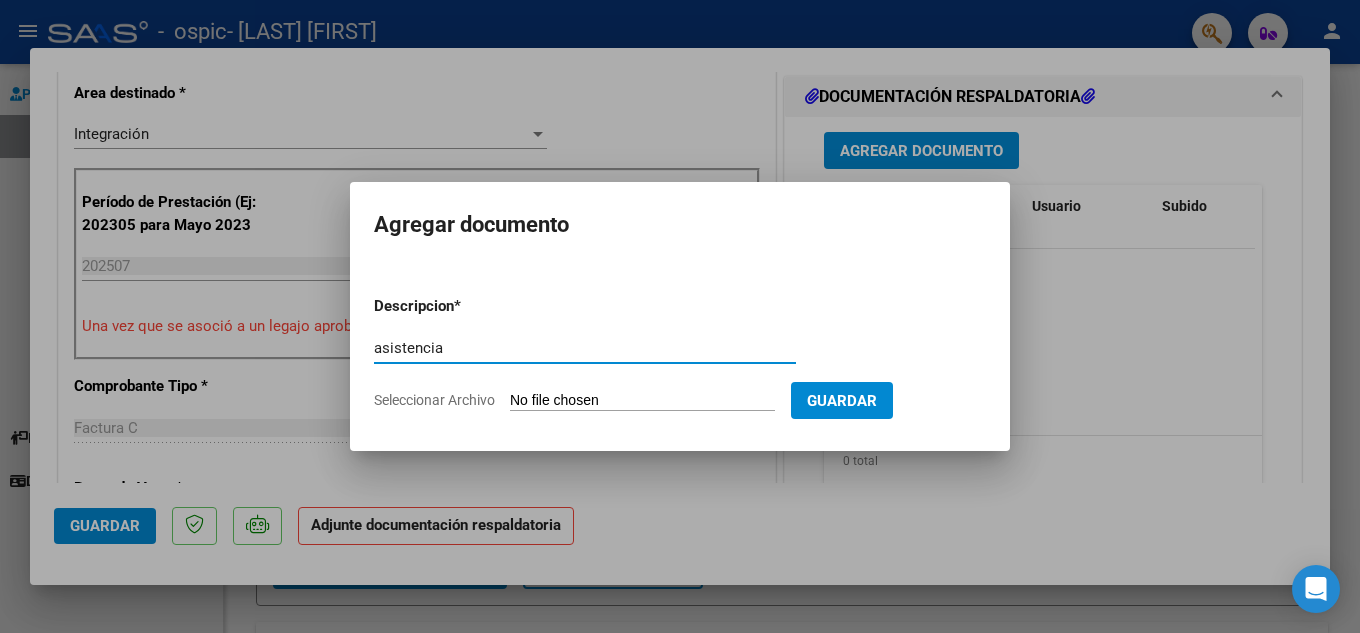 type on "asistencia" 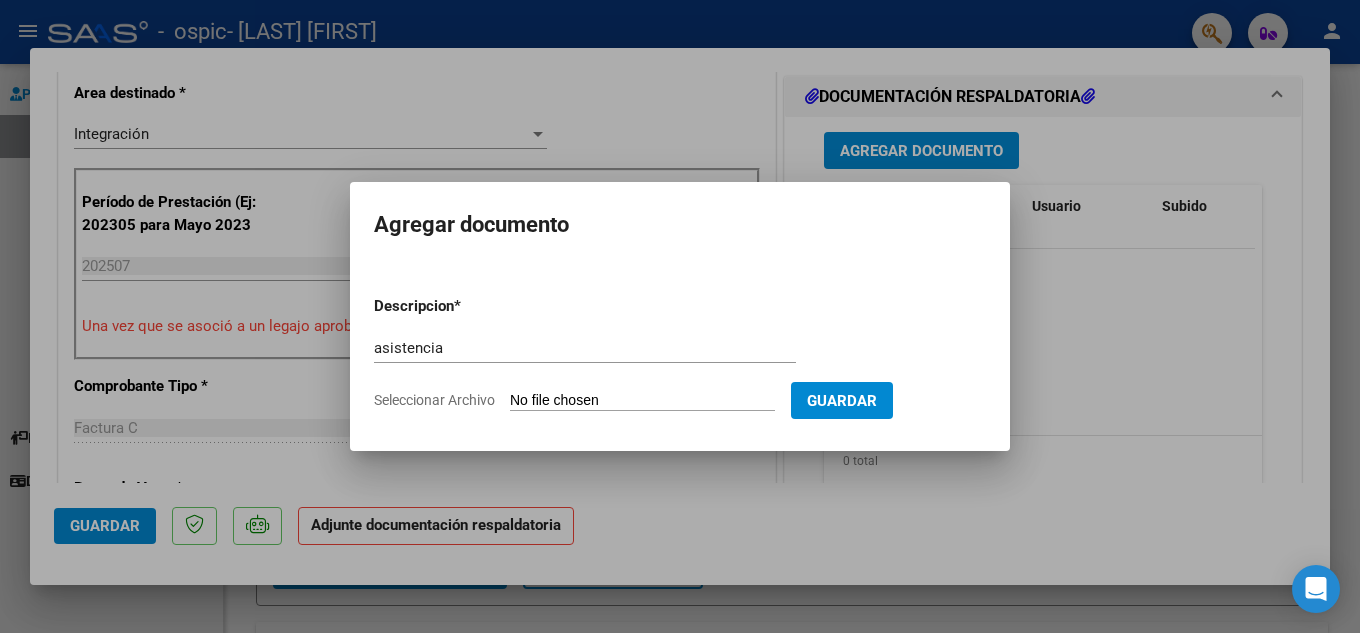 click on "Seleccionar Archivo" at bounding box center (642, 401) 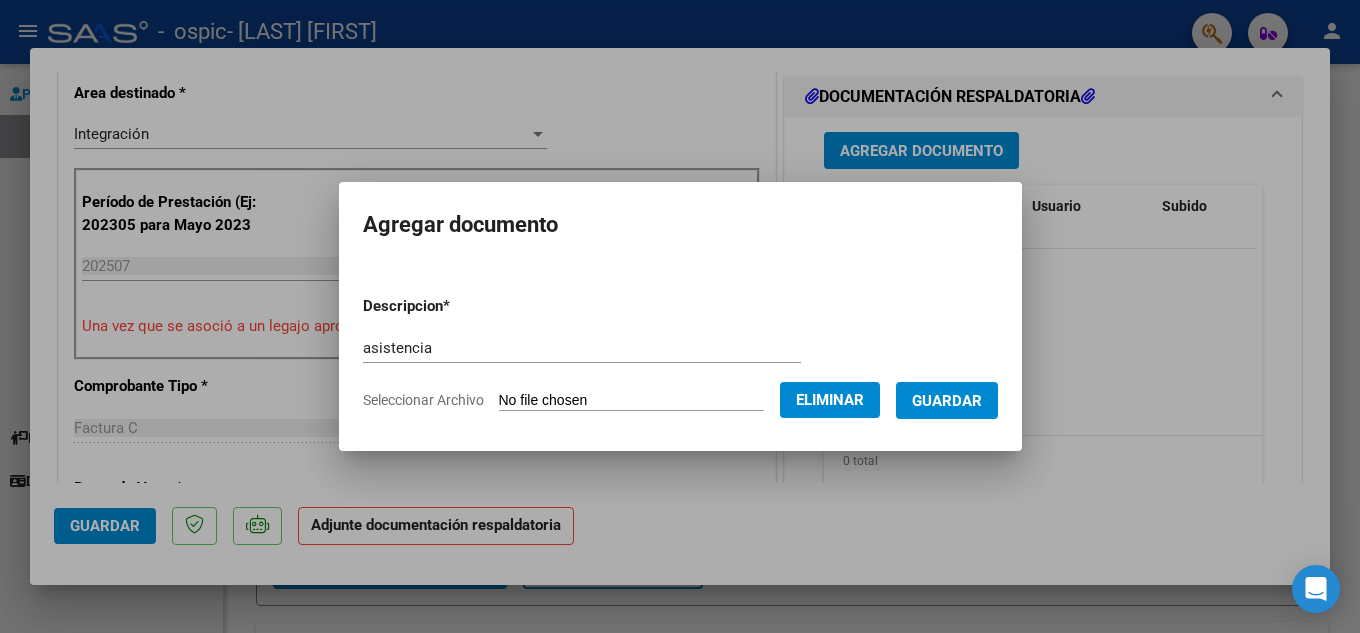 click on "Guardar" at bounding box center (947, 400) 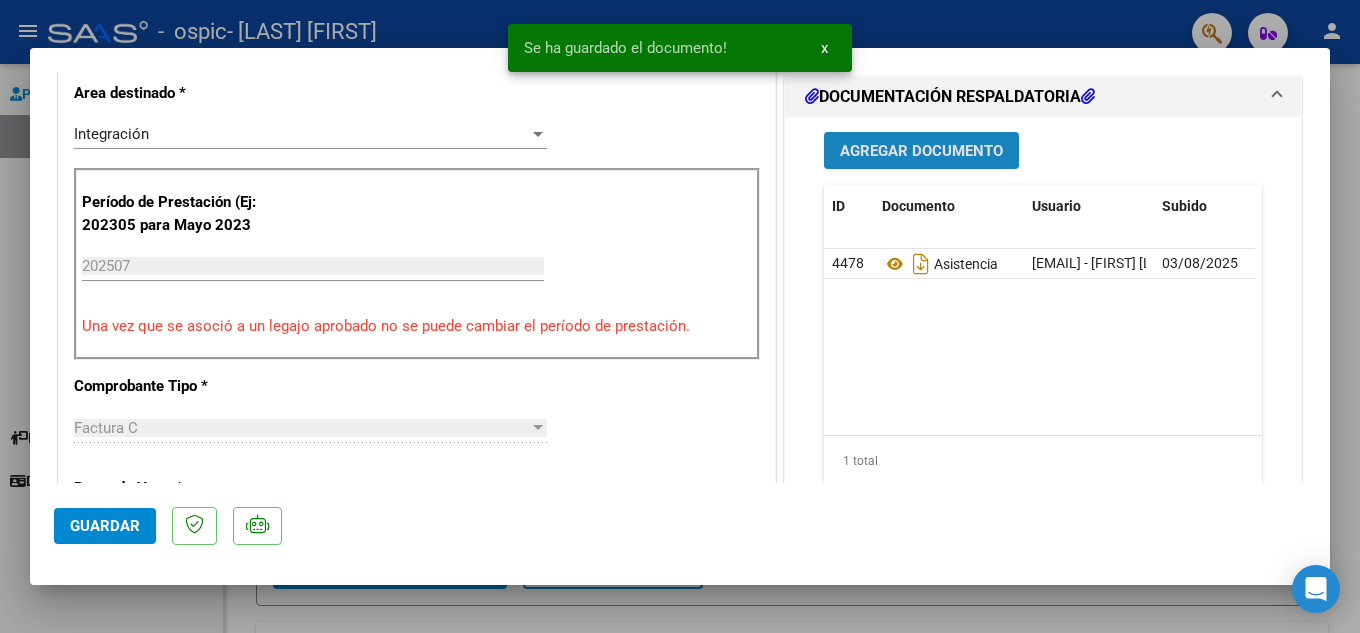 click on "Agregar Documento" at bounding box center (921, 150) 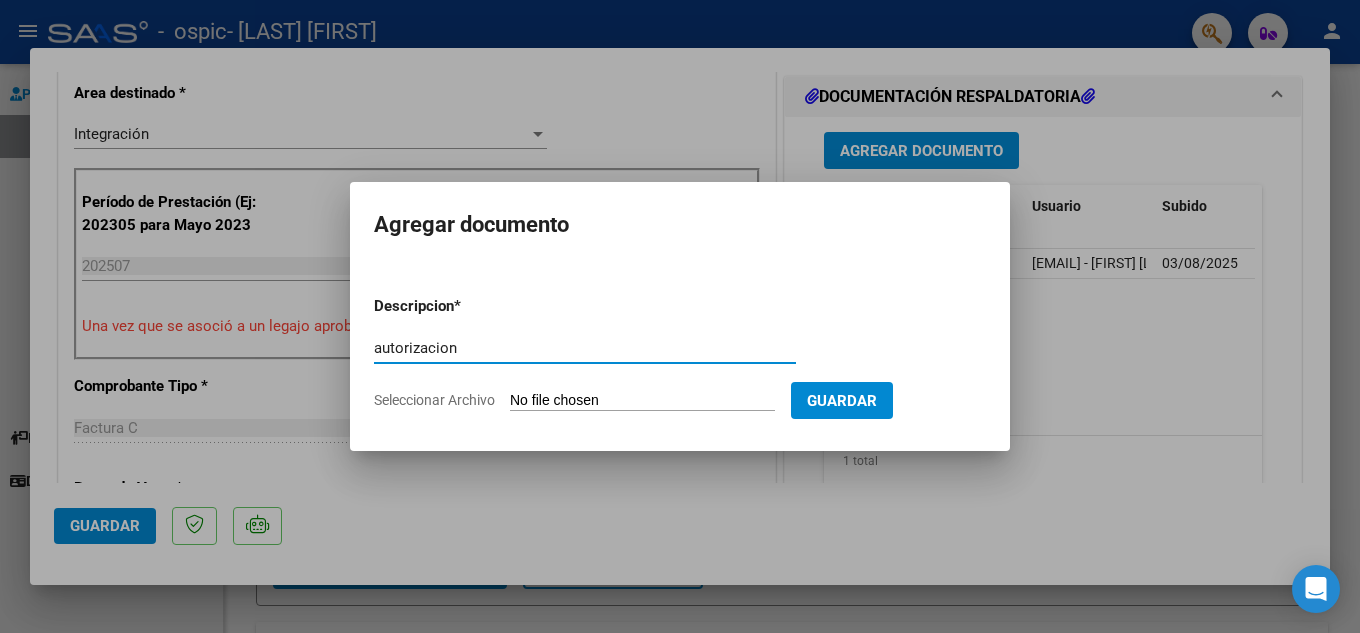 type on "autorizacion" 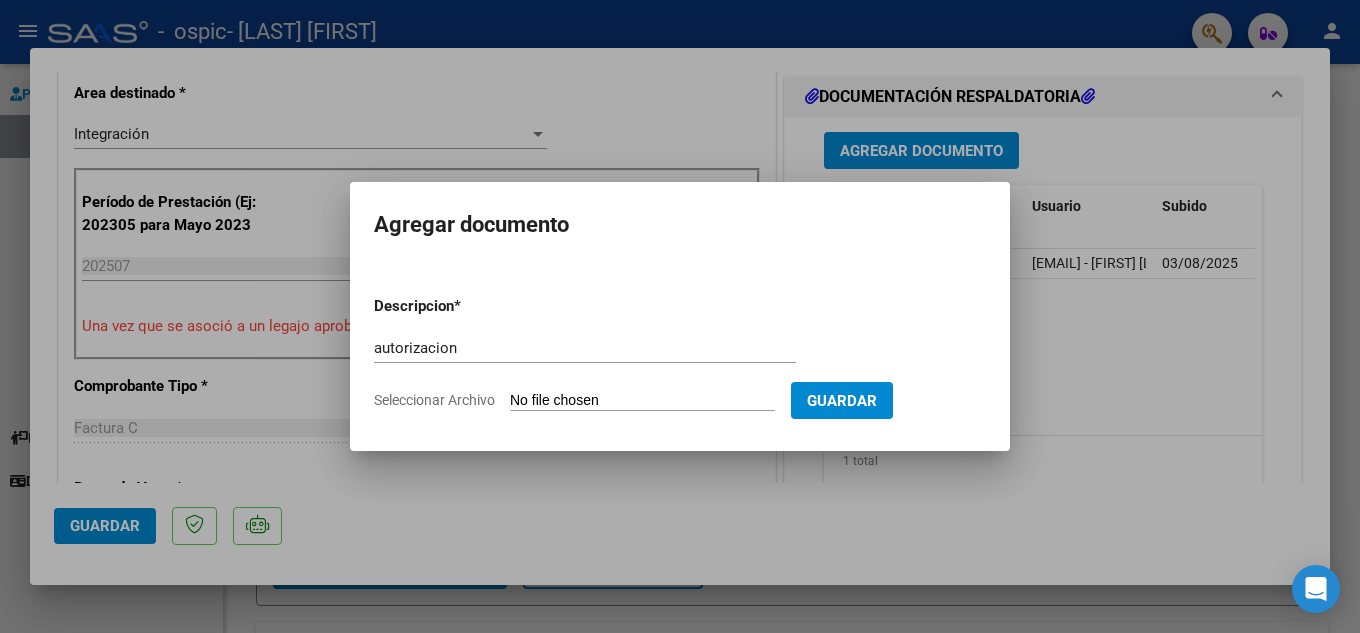 click on "Seleccionar Archivo" at bounding box center (642, 401) 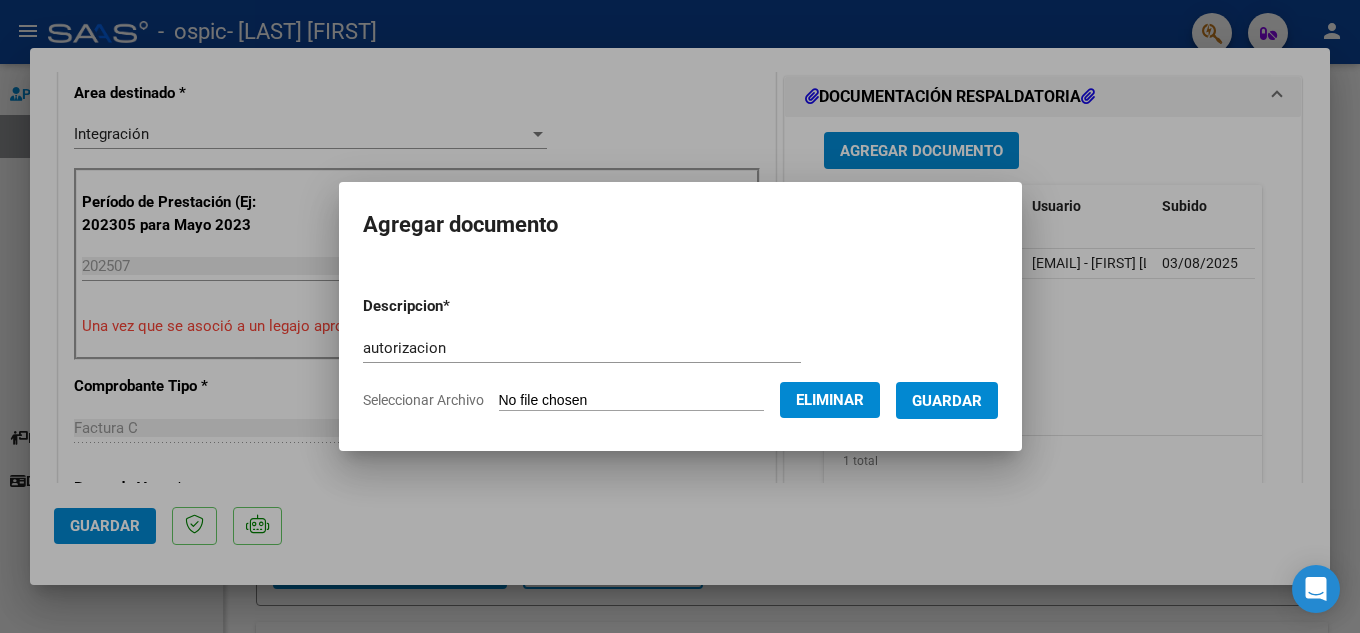 click on "Guardar" at bounding box center (947, 401) 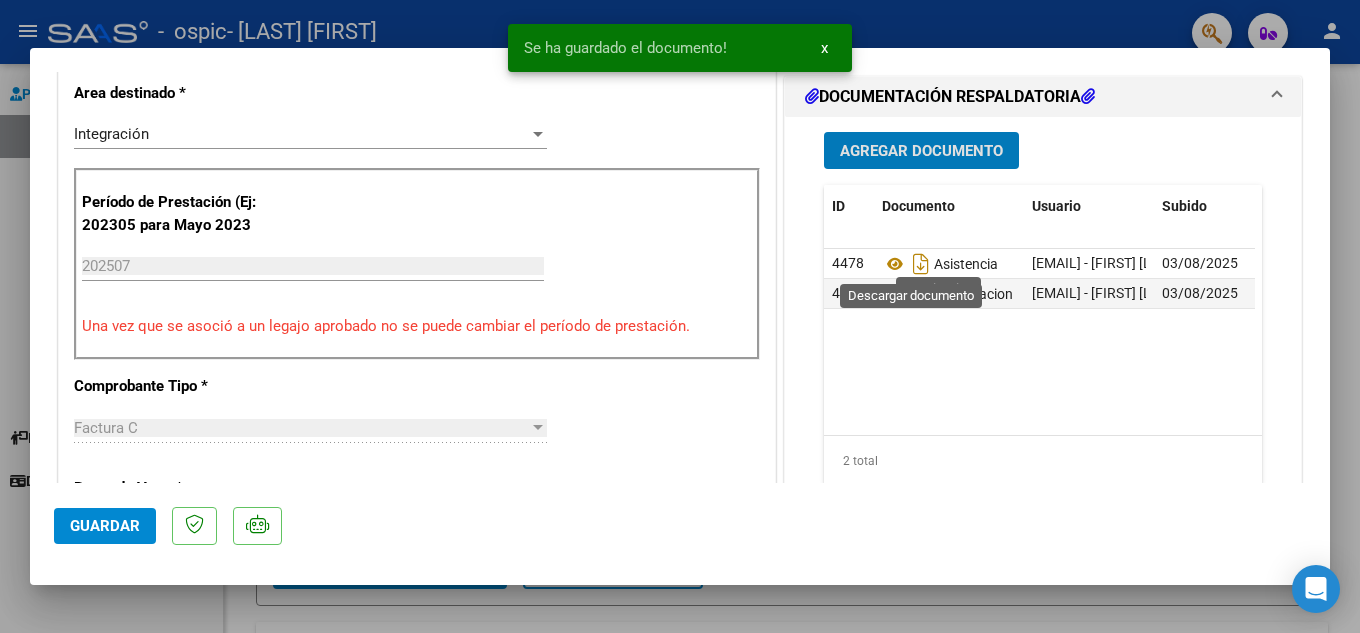 scroll, scrollTop: 900, scrollLeft: 0, axis: vertical 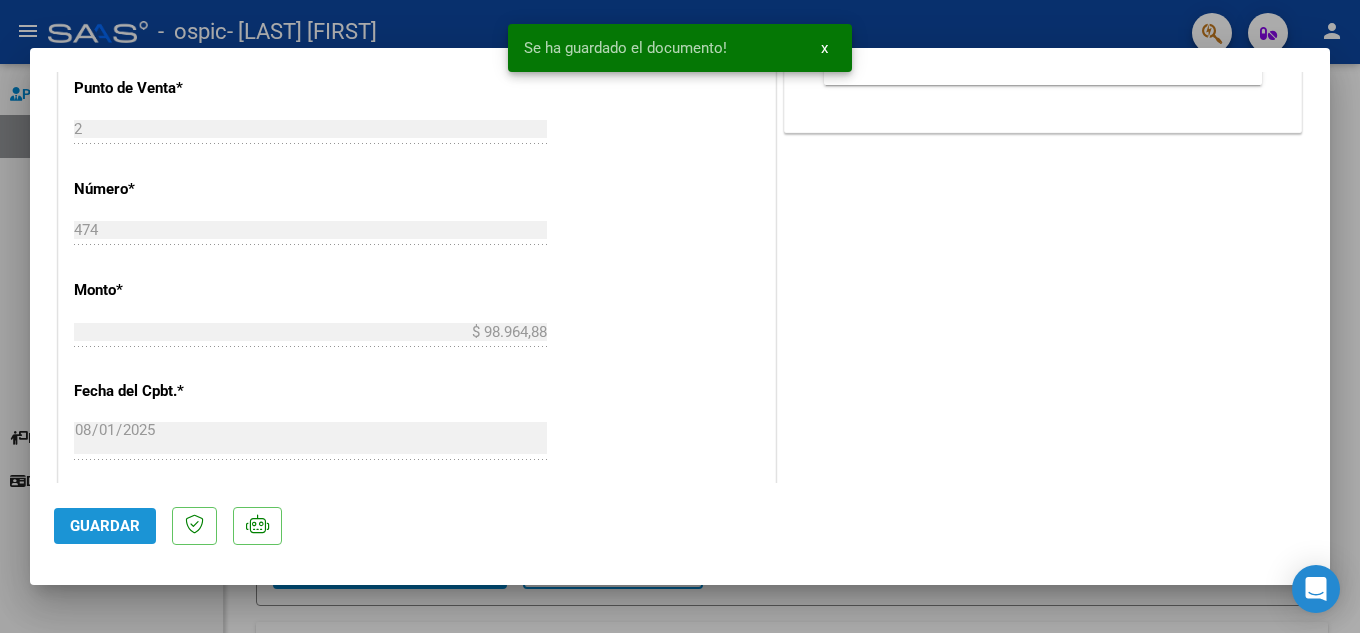 click on "Guardar" 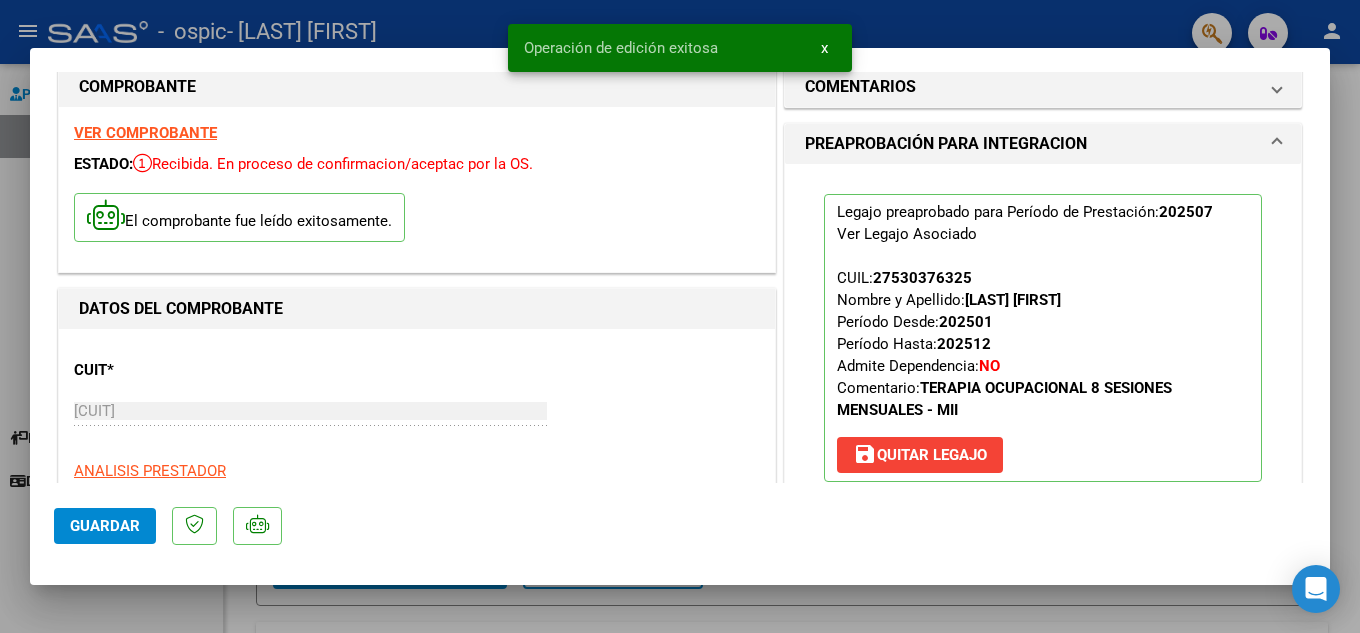 scroll, scrollTop: 0, scrollLeft: 0, axis: both 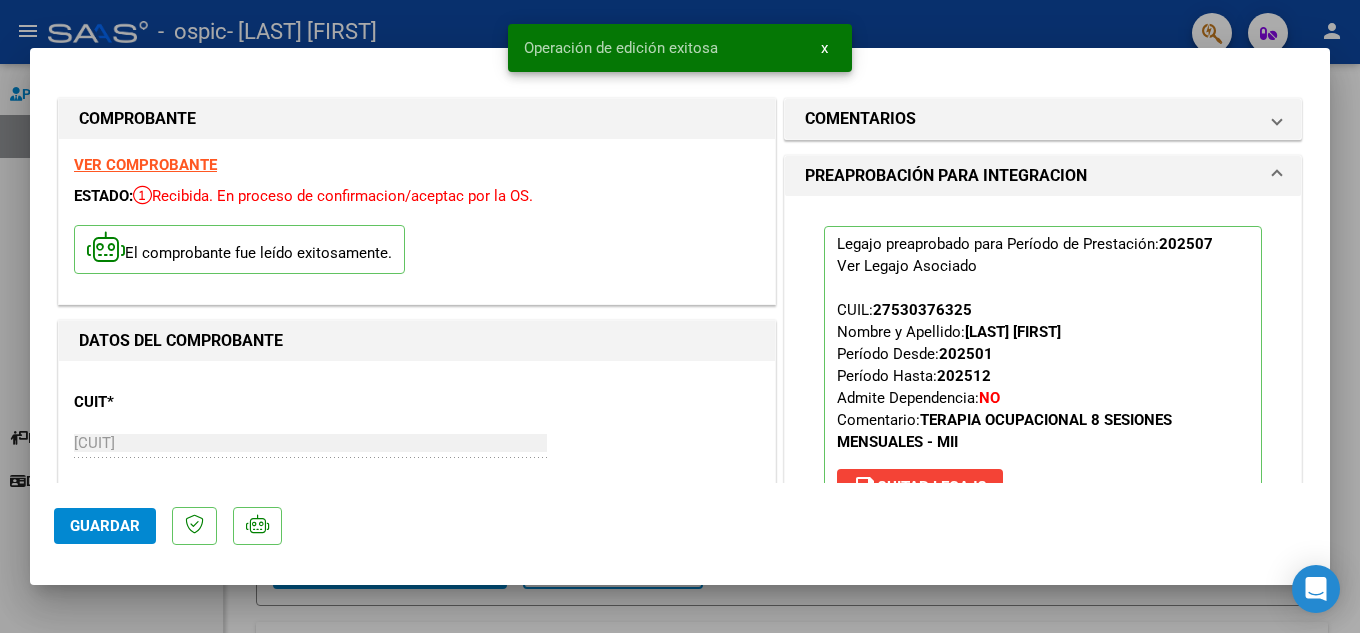 click at bounding box center [680, 316] 